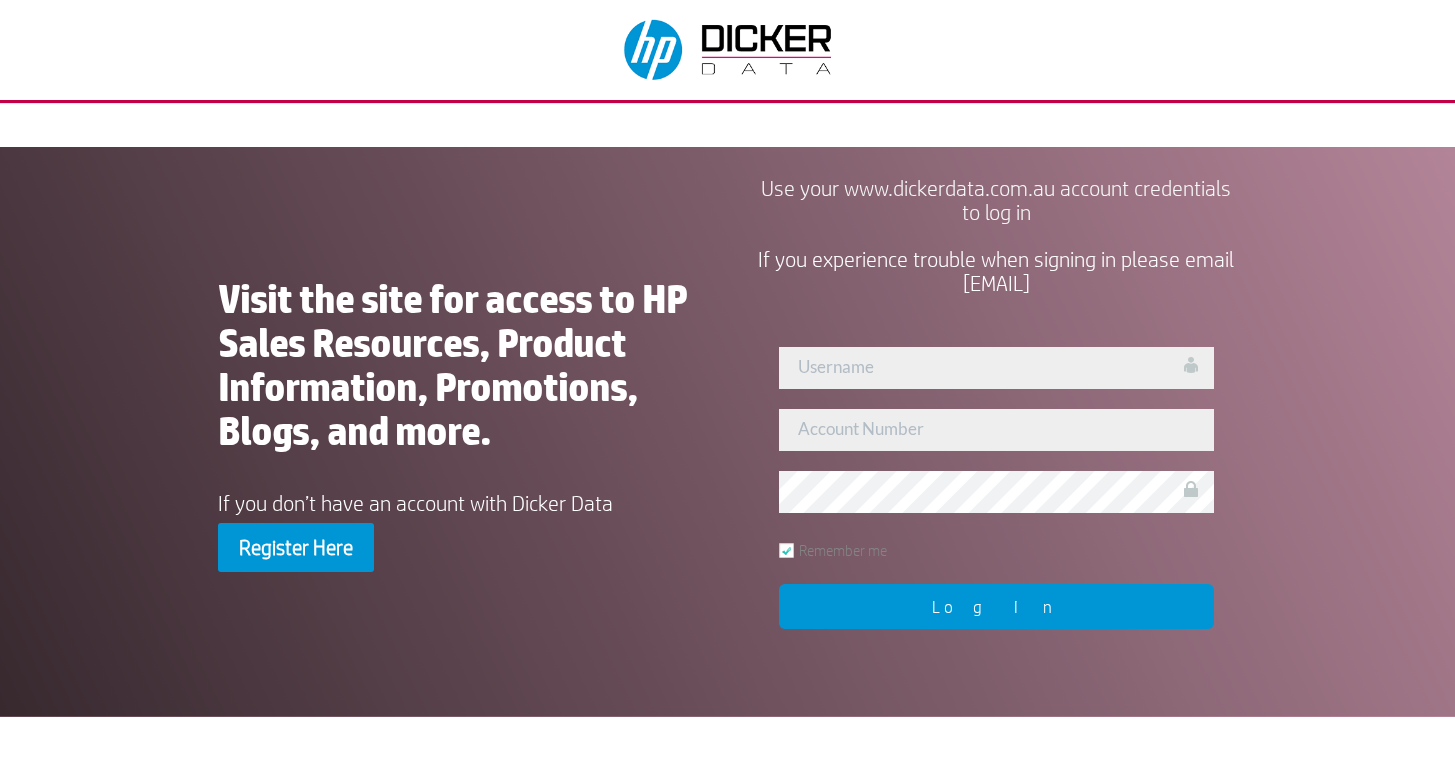 scroll, scrollTop: 0, scrollLeft: 0, axis: both 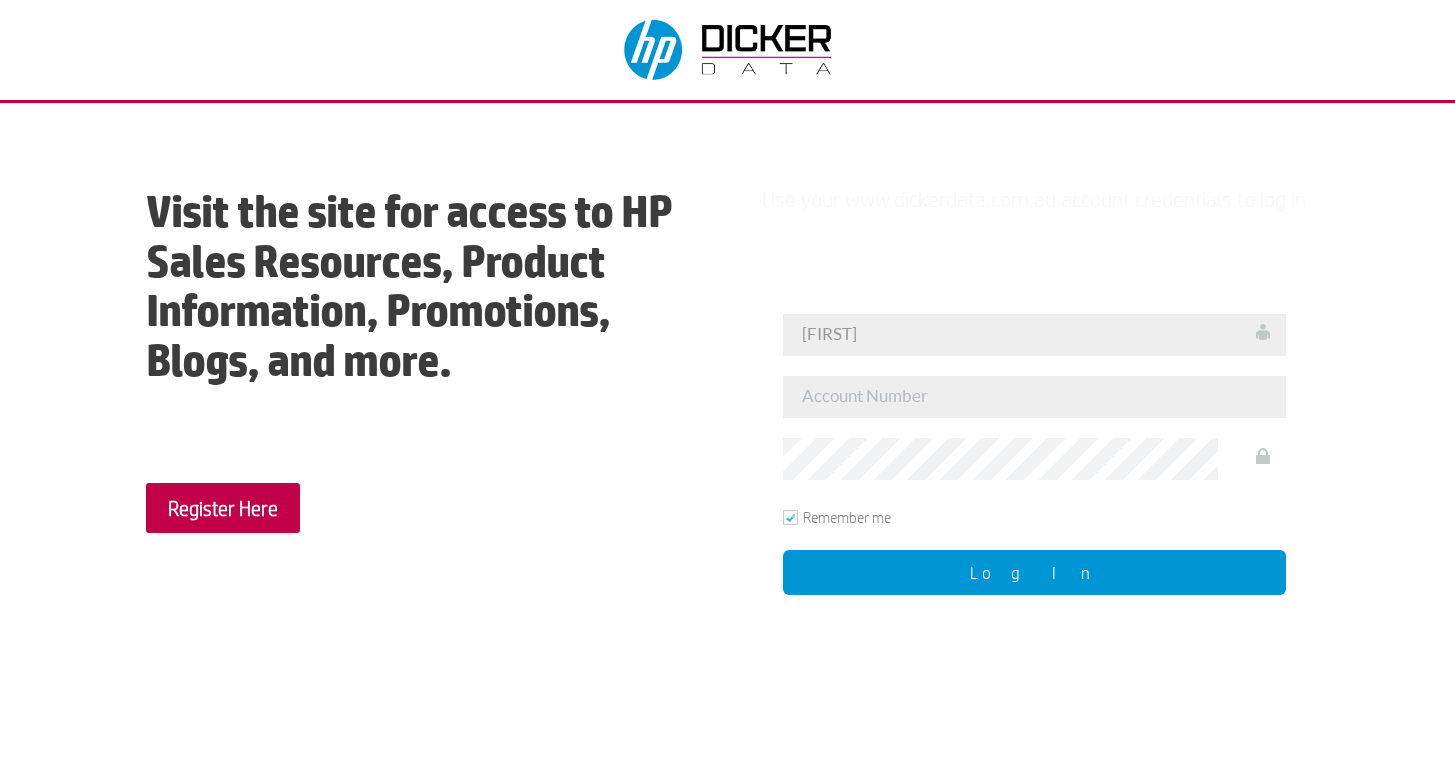 click on "Log In" at bounding box center (1035, 572) 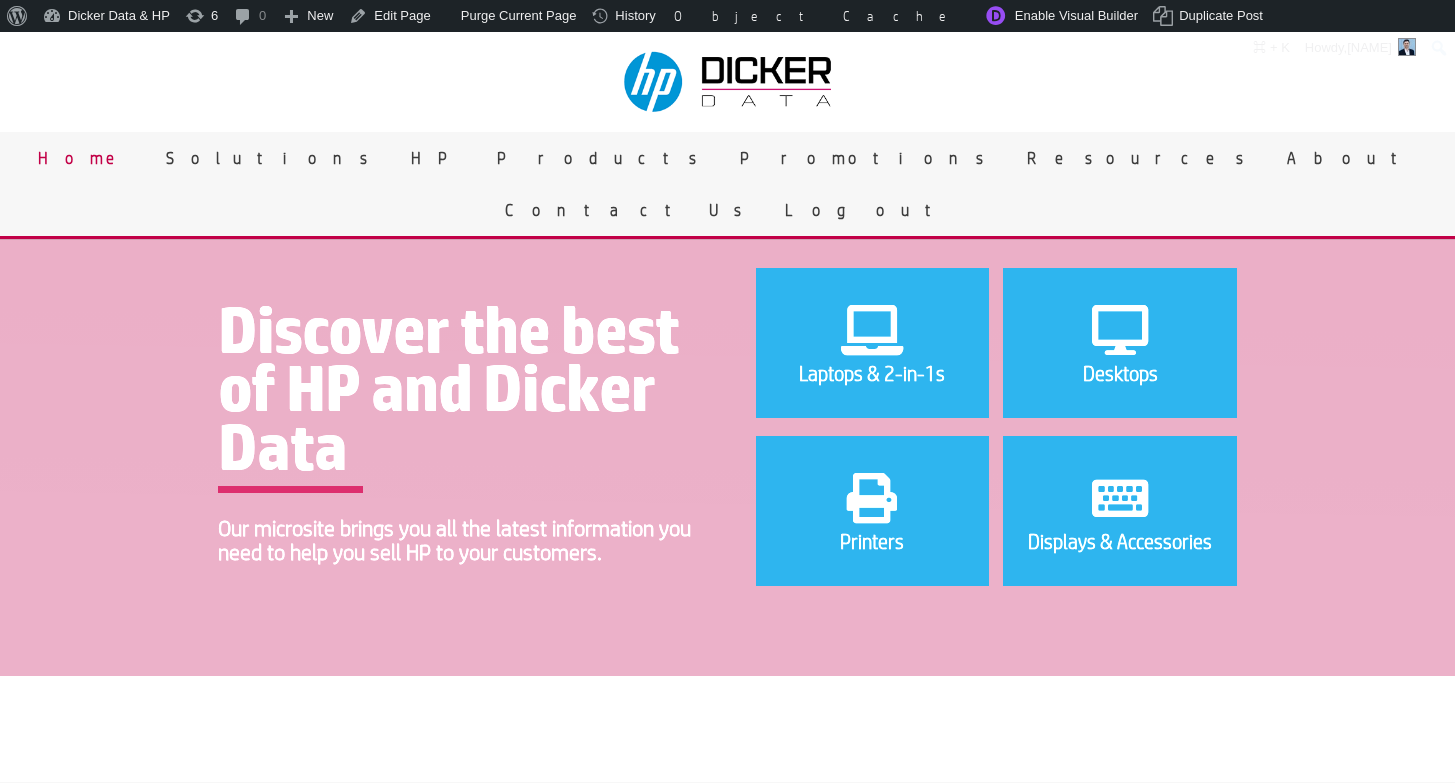 scroll, scrollTop: 0, scrollLeft: 0, axis: both 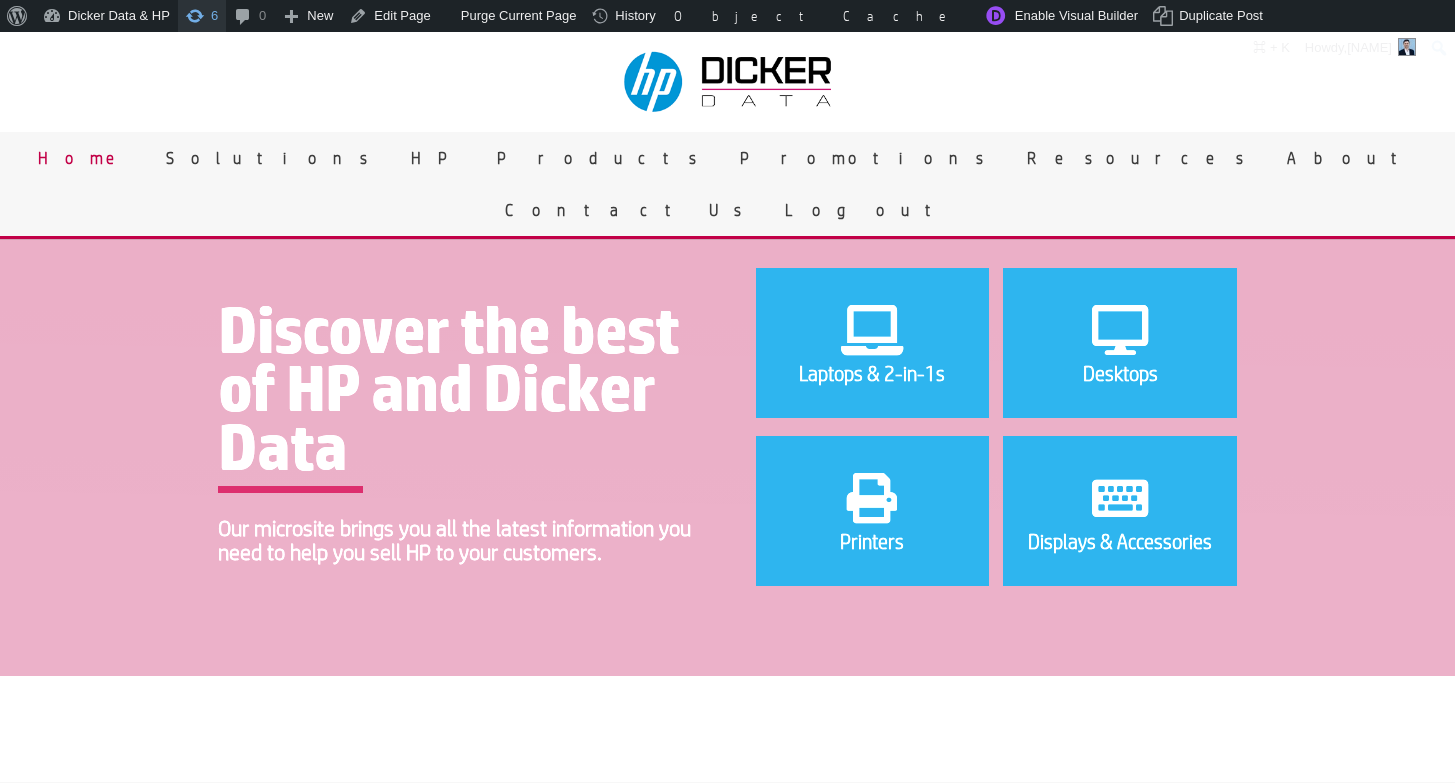 click at bounding box center [195, 14] 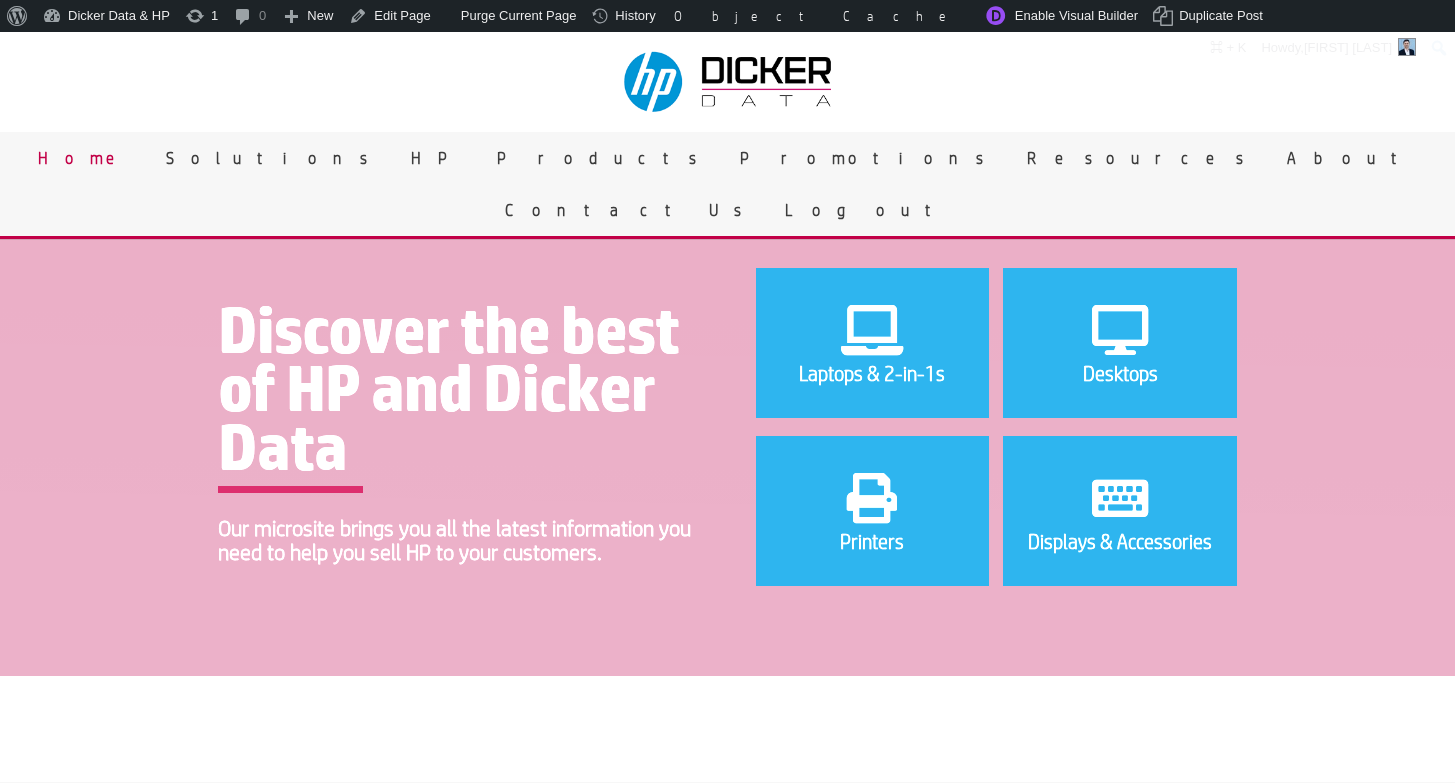 scroll, scrollTop: 0, scrollLeft: 0, axis: both 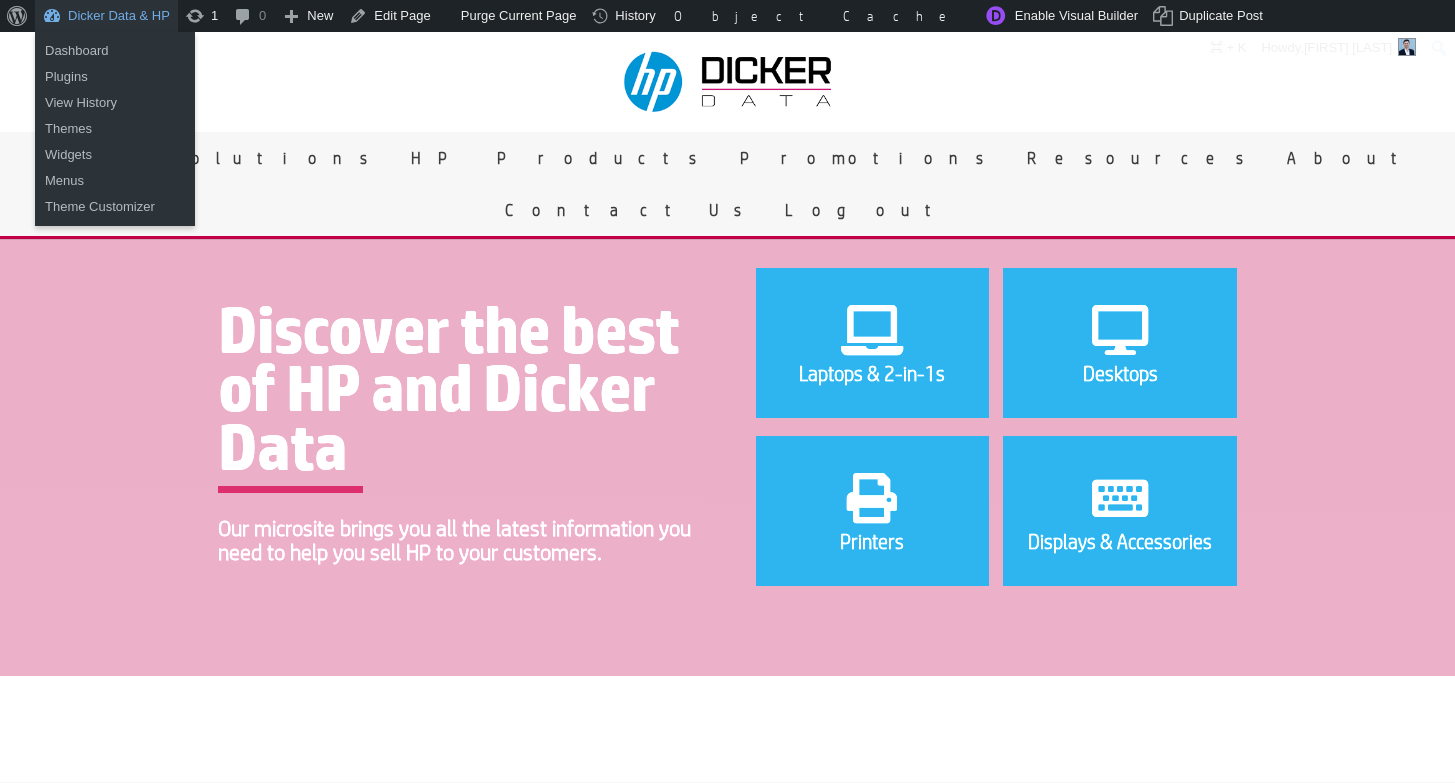 click on "Dicker Data & HP" at bounding box center (106, 16) 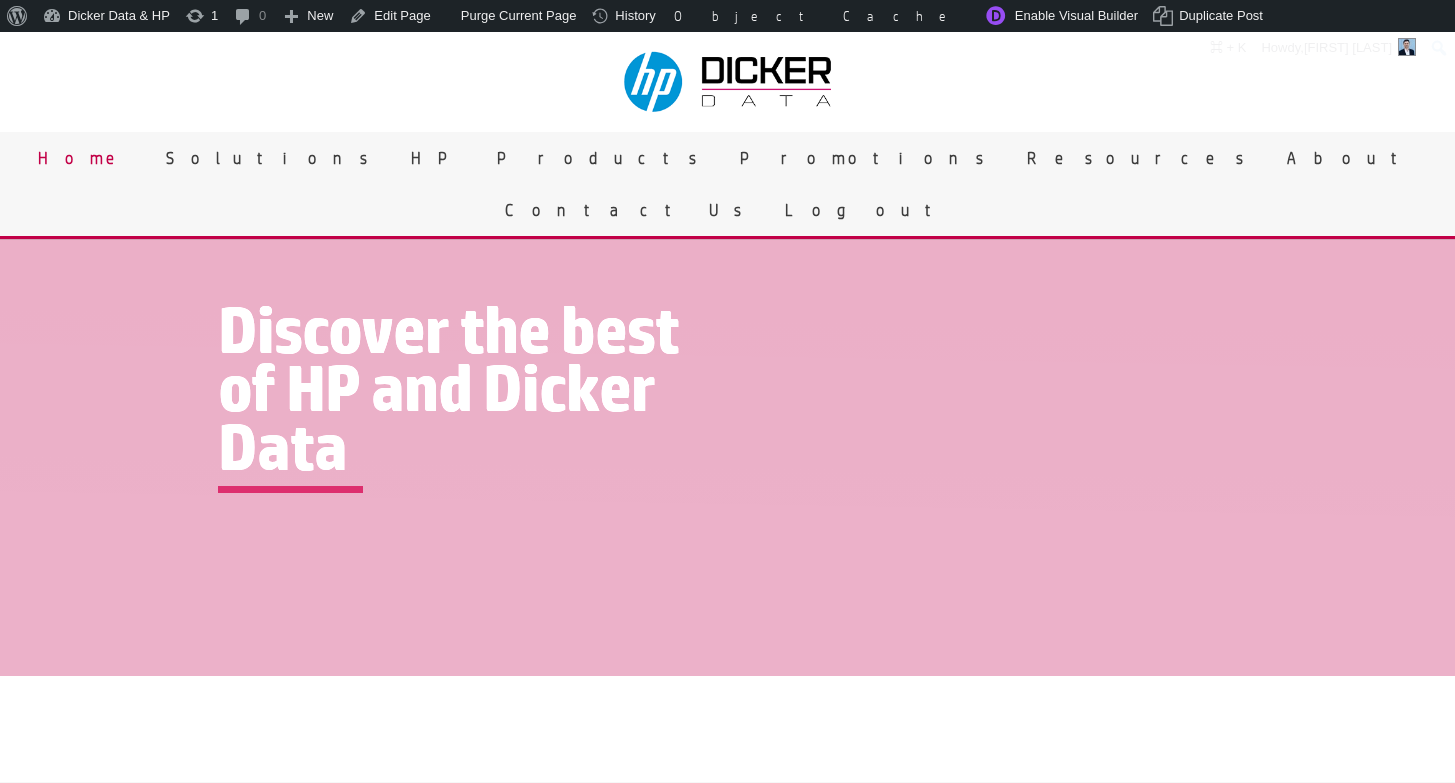 scroll, scrollTop: 0, scrollLeft: 0, axis: both 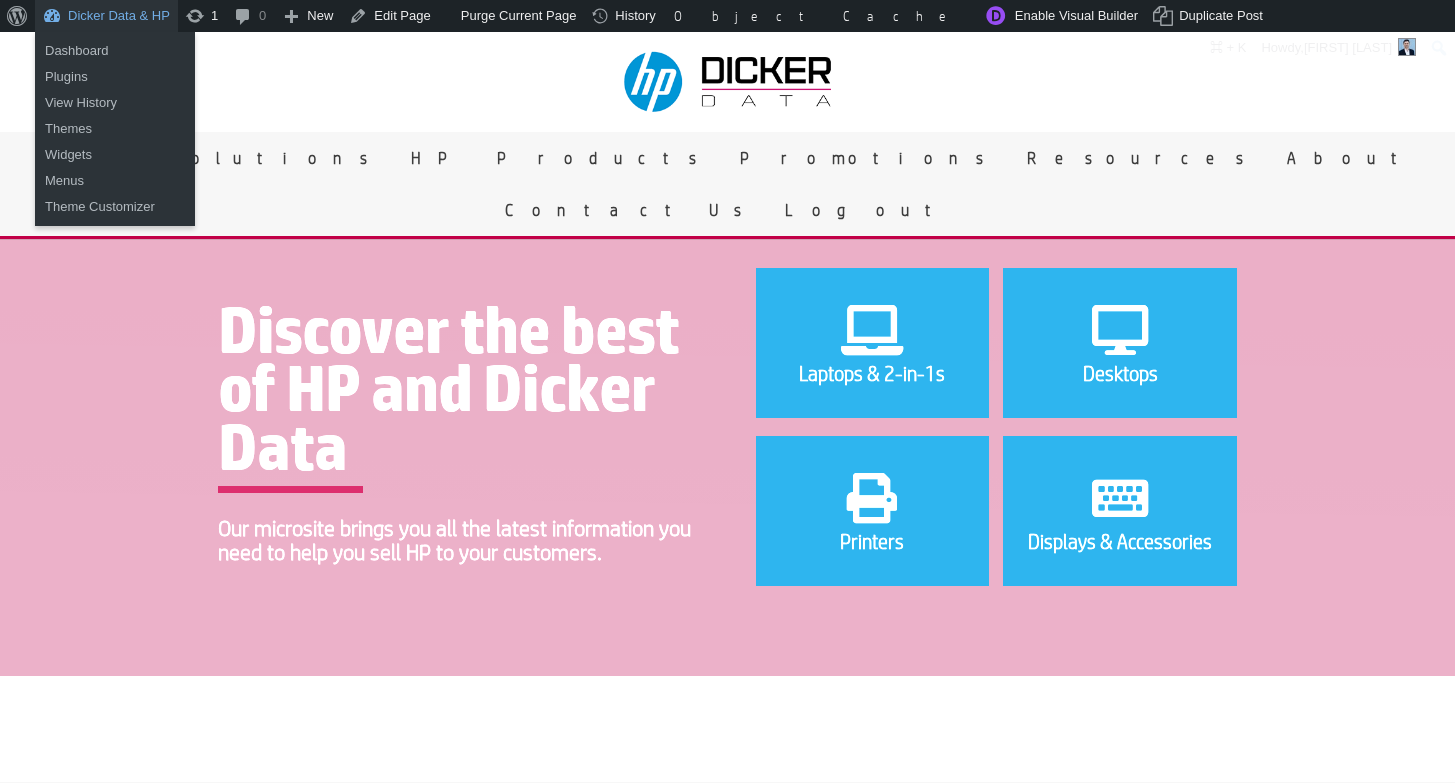 click on "Dicker Data & HP" at bounding box center [106, 16] 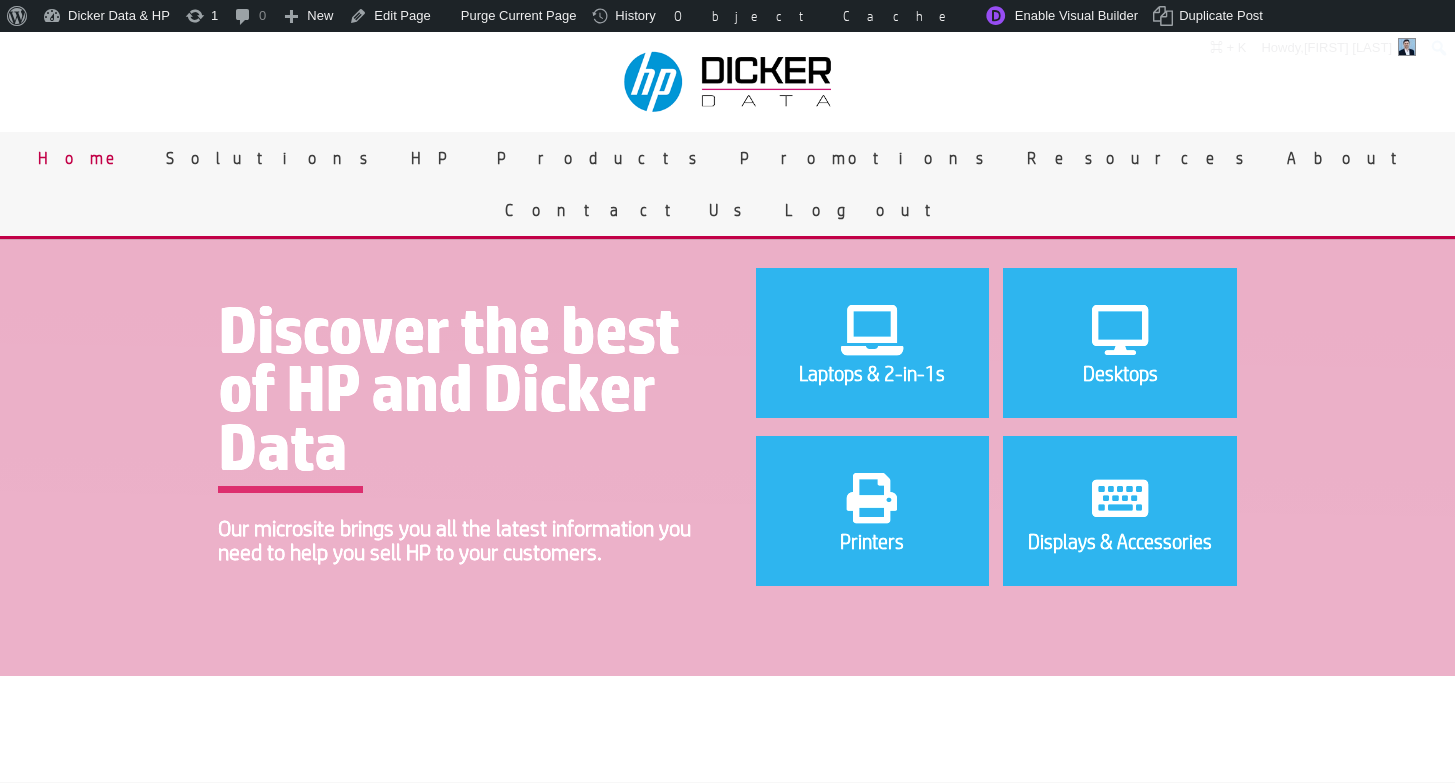 scroll, scrollTop: 0, scrollLeft: 0, axis: both 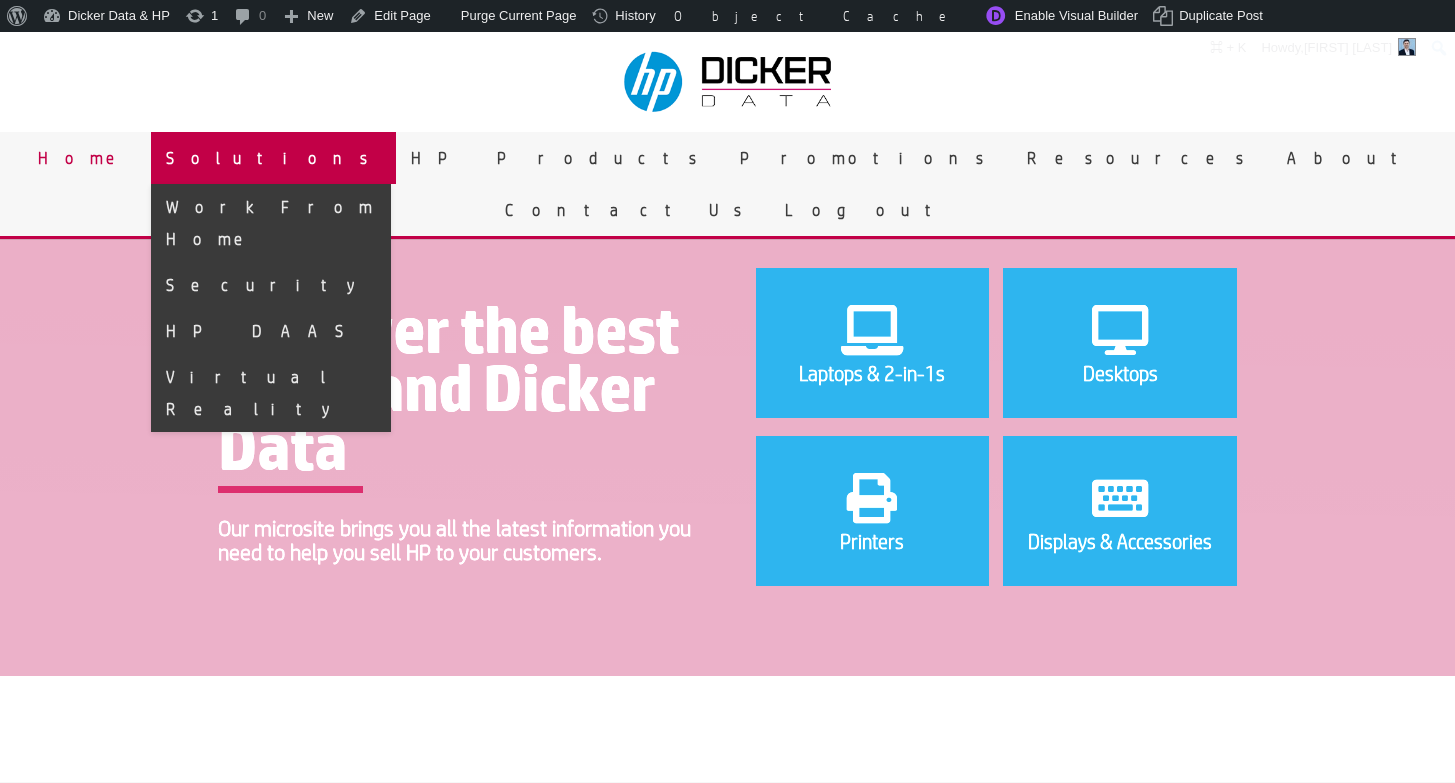 click on "Solutions" at bounding box center (273, 158) 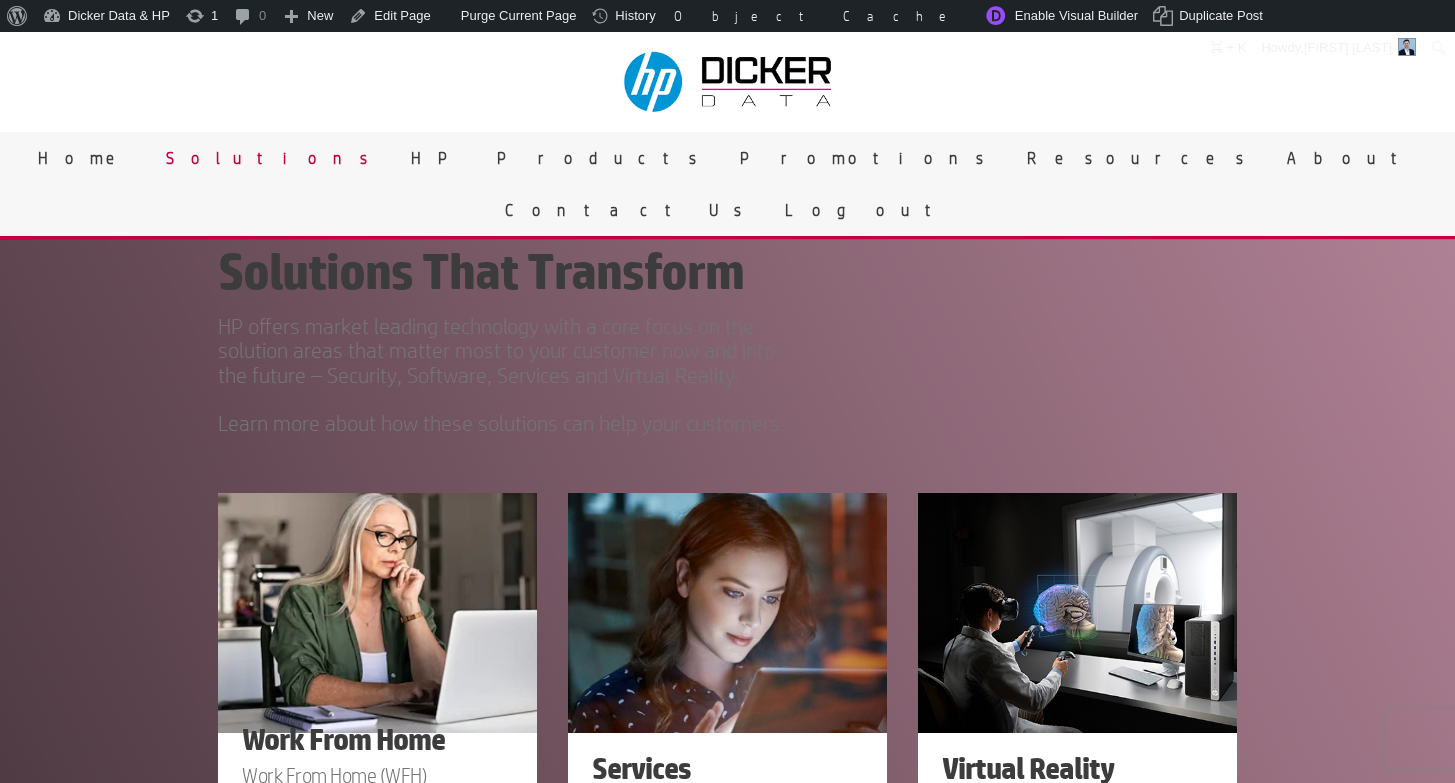 scroll, scrollTop: 0, scrollLeft: 0, axis: both 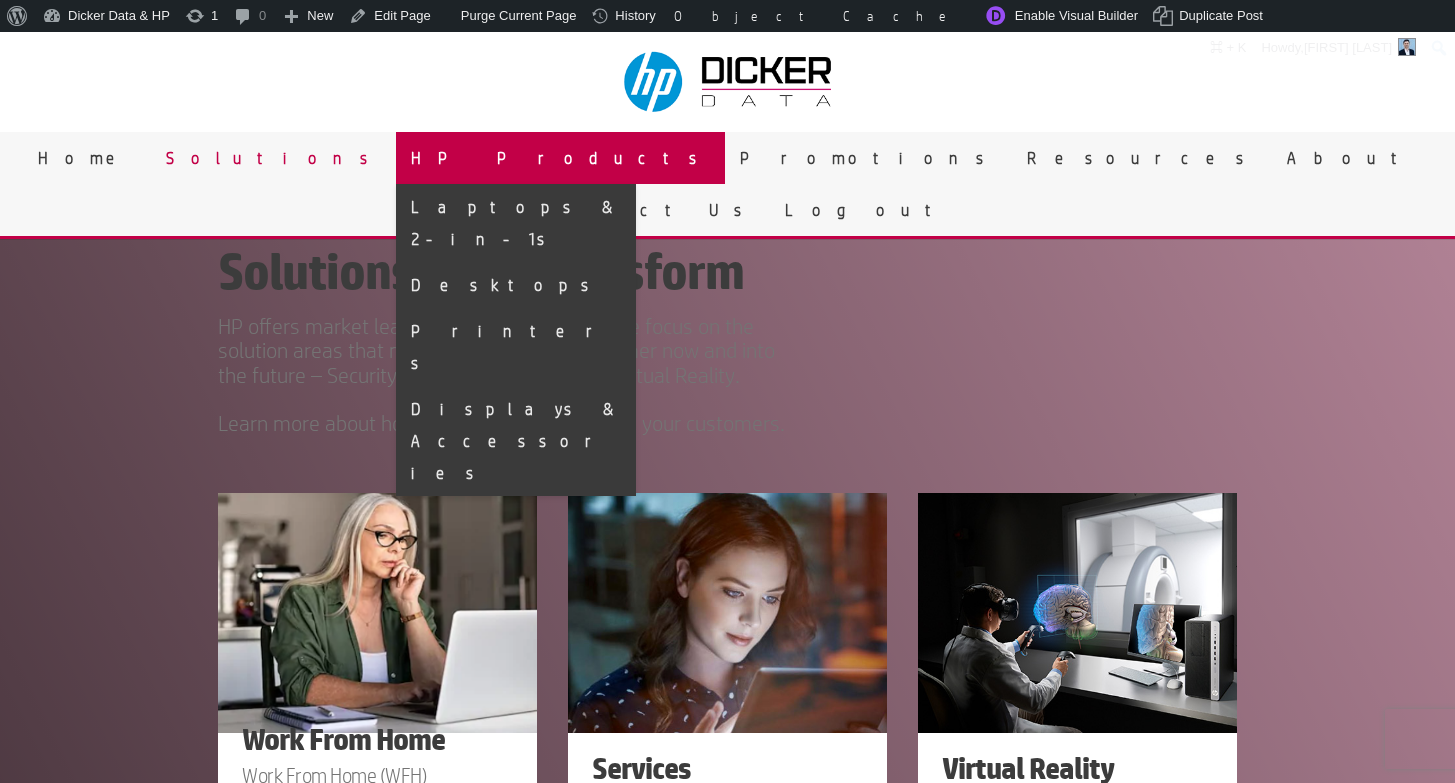 click on "[BRAND] Products" at bounding box center (560, 158) 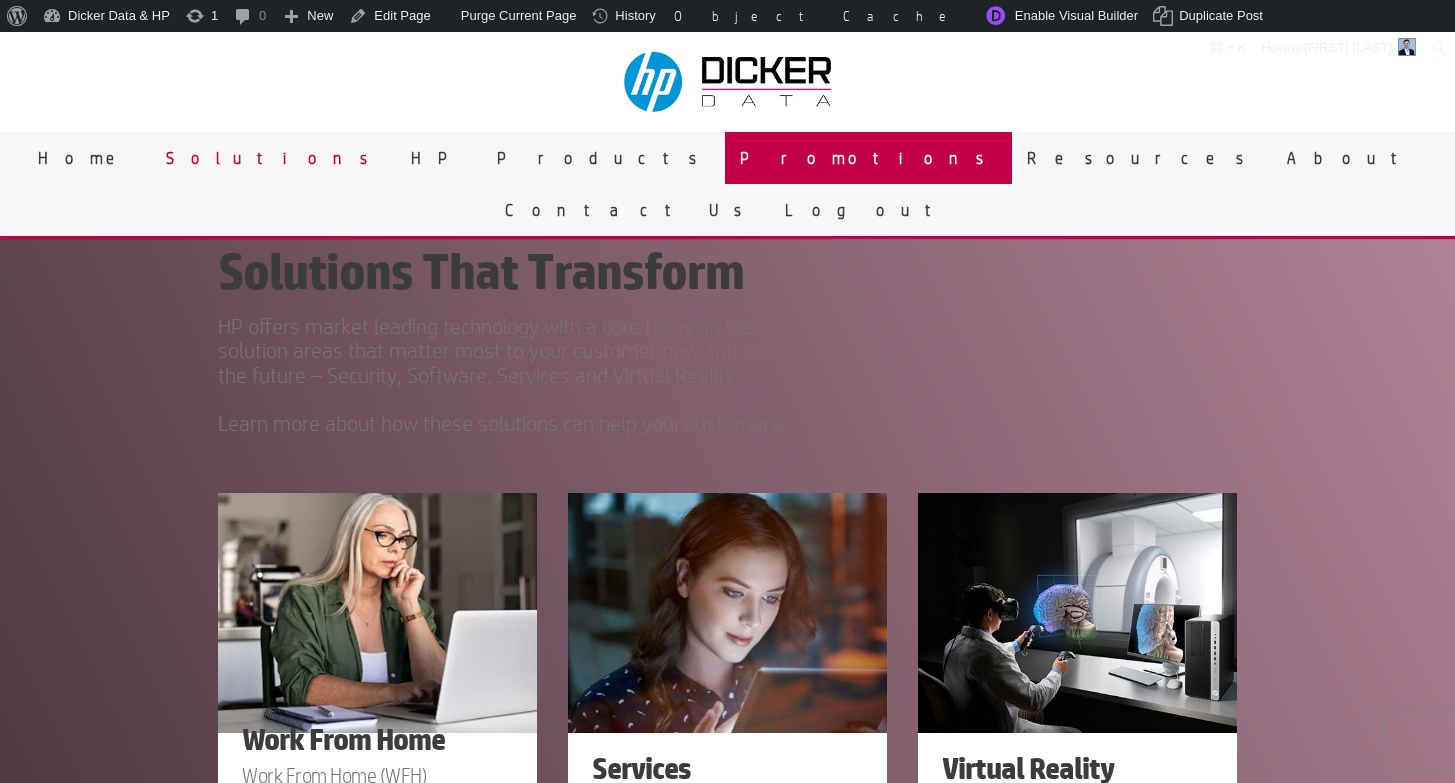 click on "Promotions" at bounding box center [868, 158] 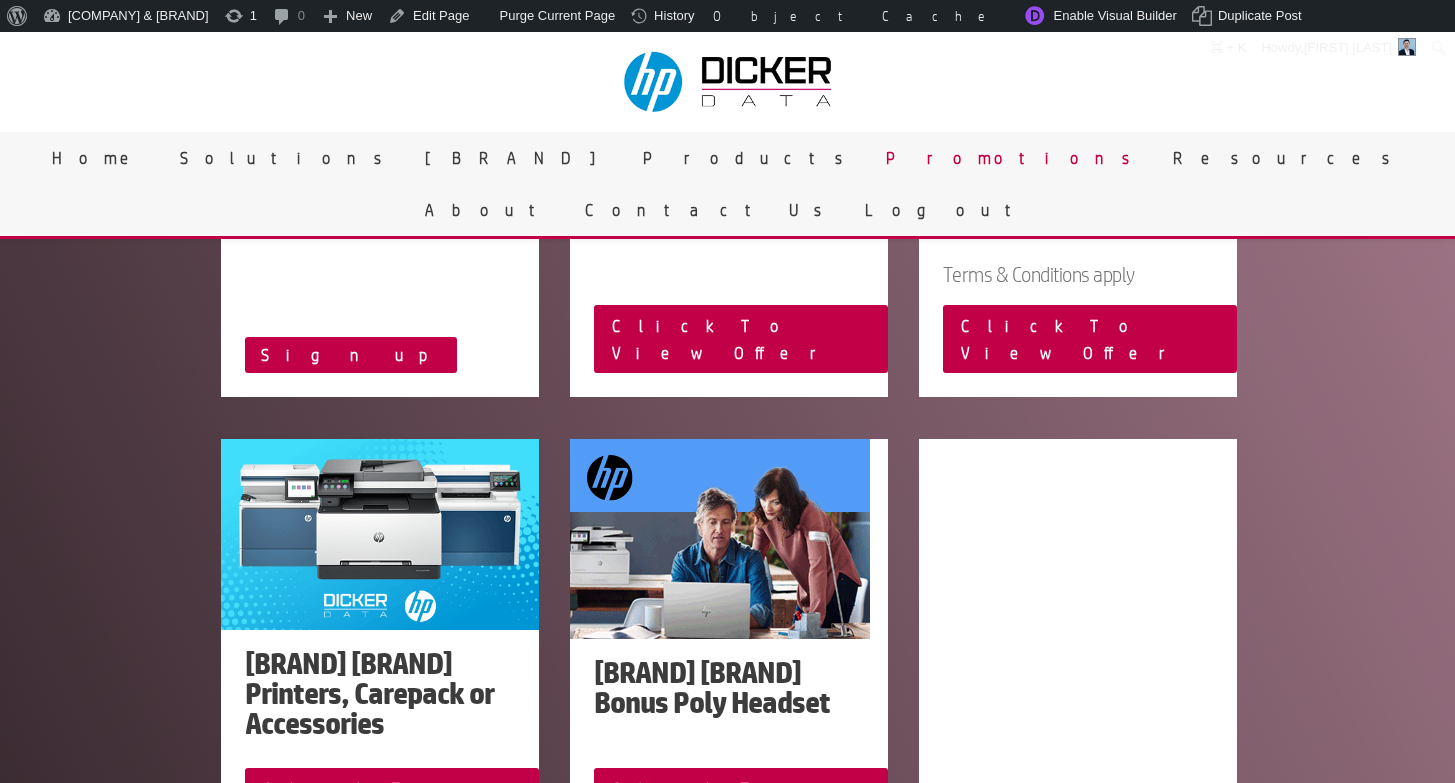 scroll, scrollTop: 252, scrollLeft: 0, axis: vertical 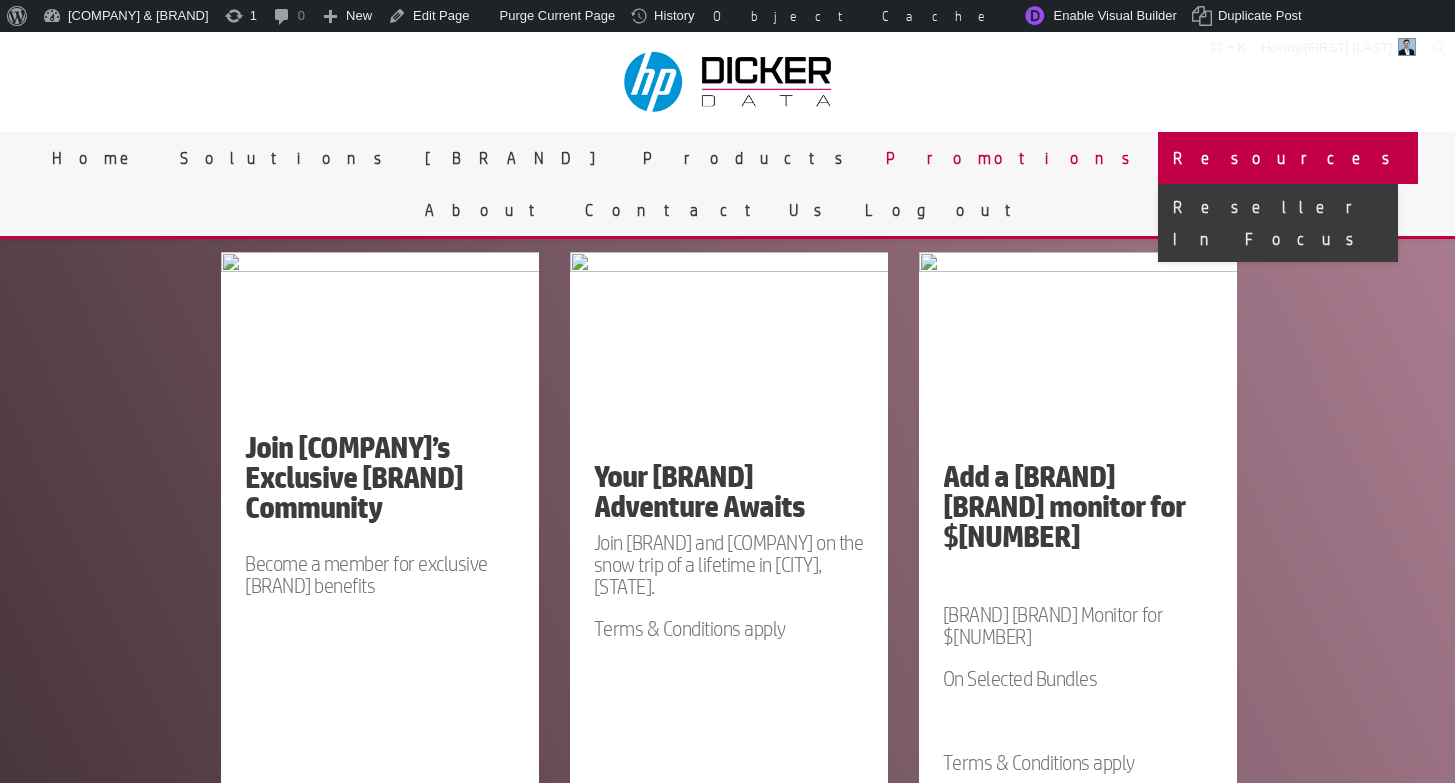 click on "Resources" at bounding box center [1288, 158] 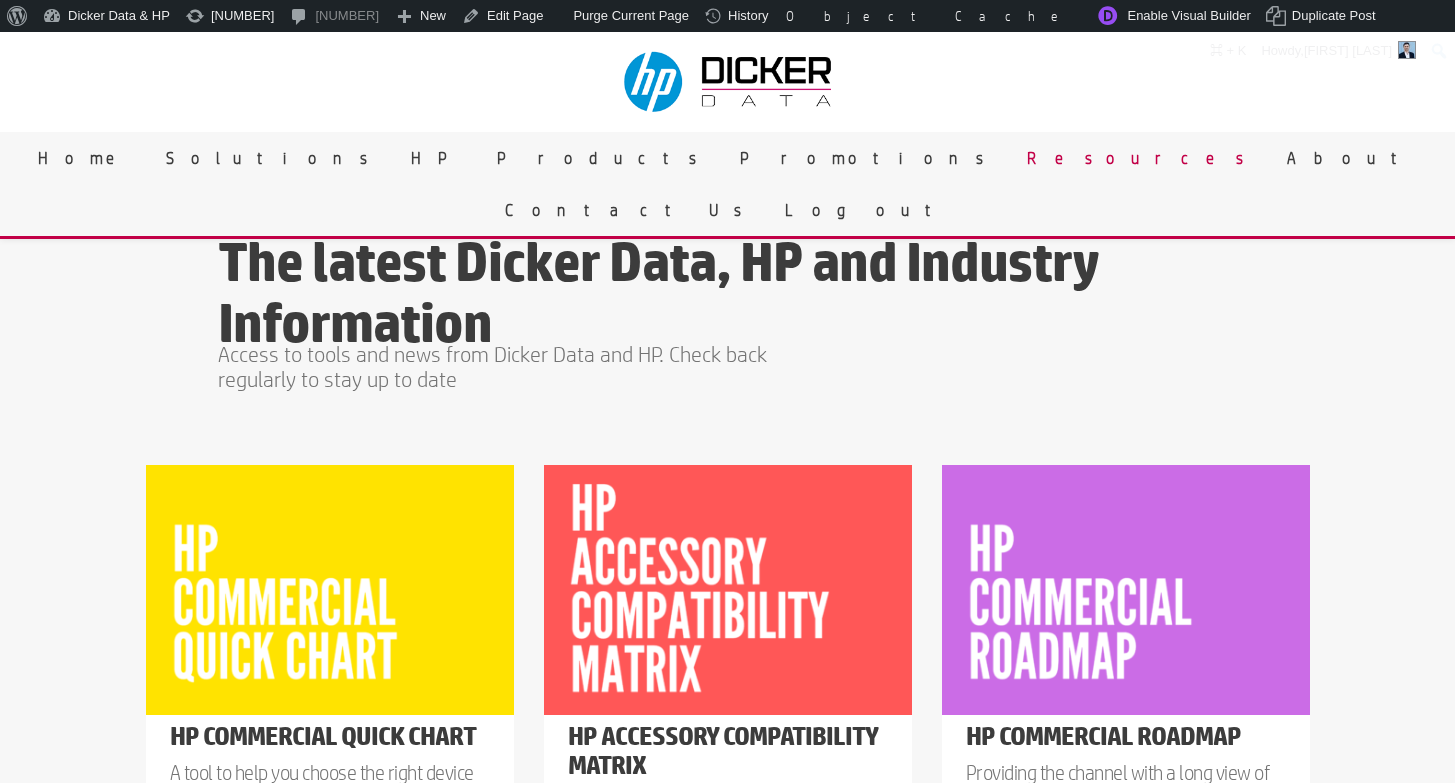 scroll, scrollTop: 0, scrollLeft: 0, axis: both 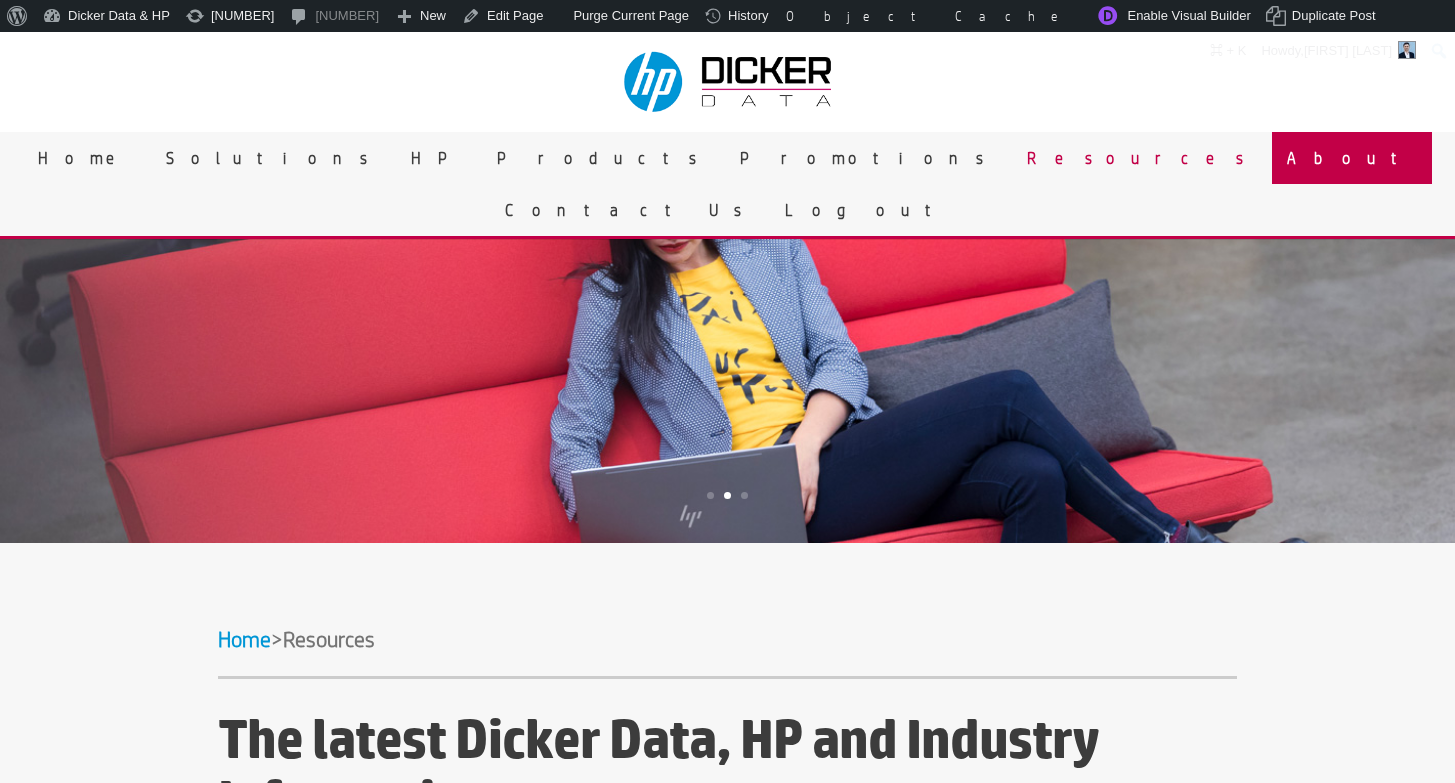 click on "About" at bounding box center (1352, 158) 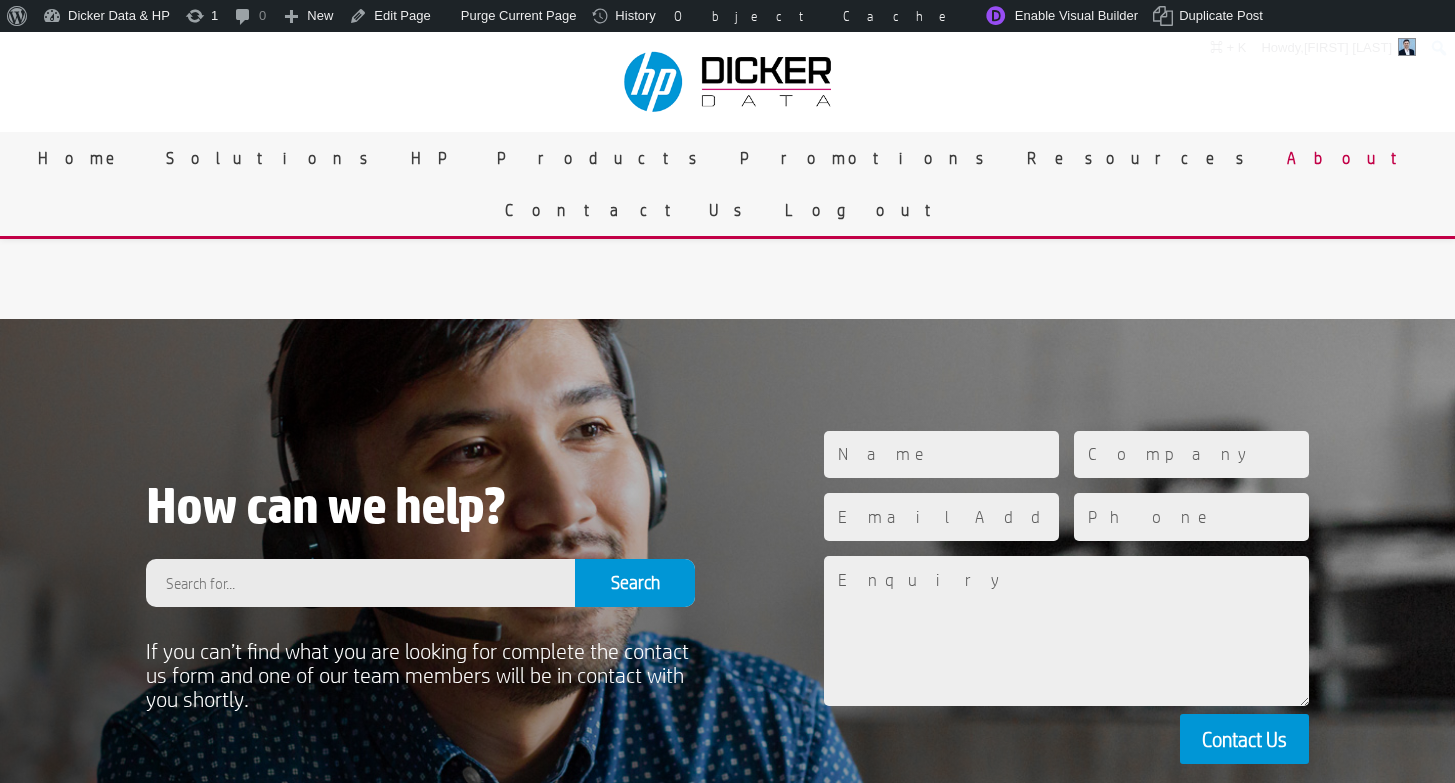 scroll, scrollTop: 930, scrollLeft: 0, axis: vertical 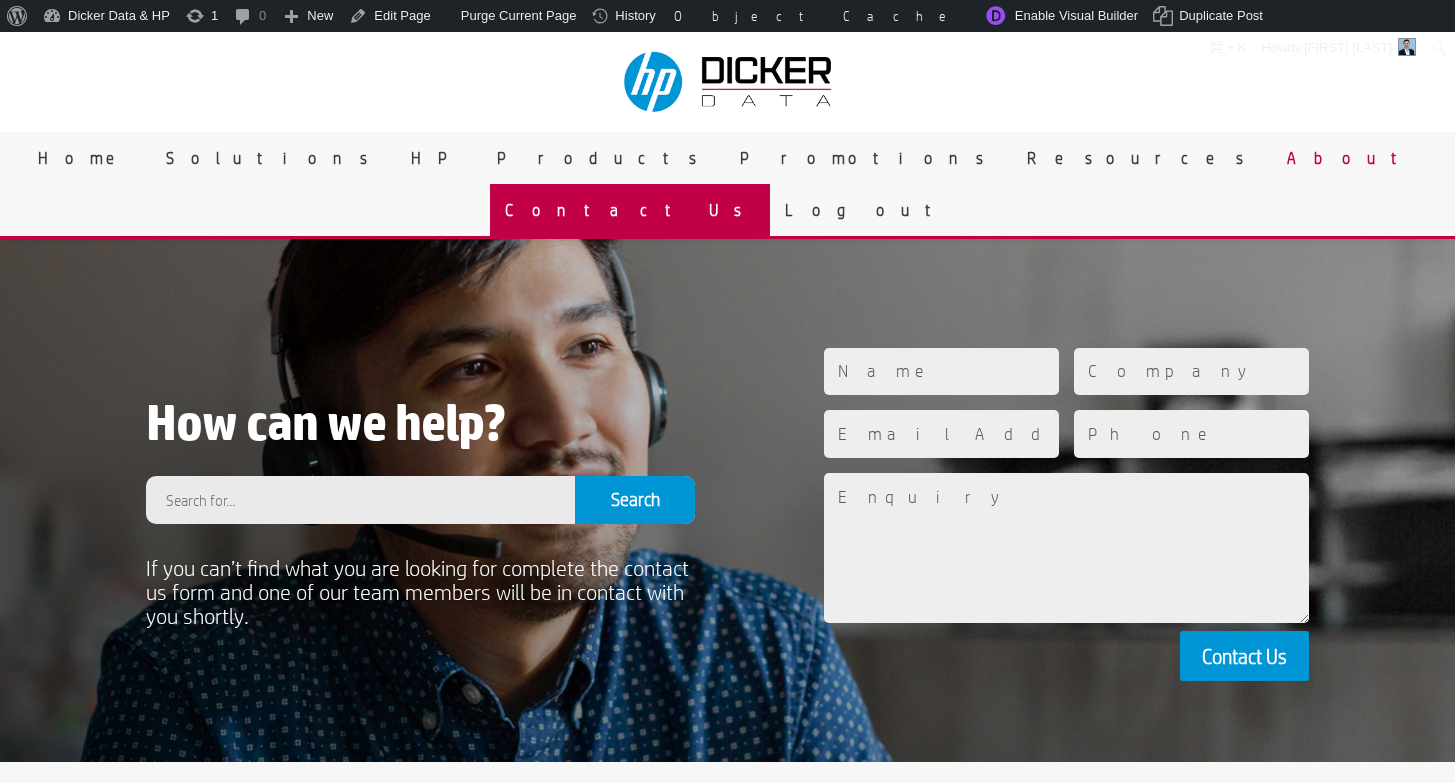 click on "Contact Us" at bounding box center [630, 210] 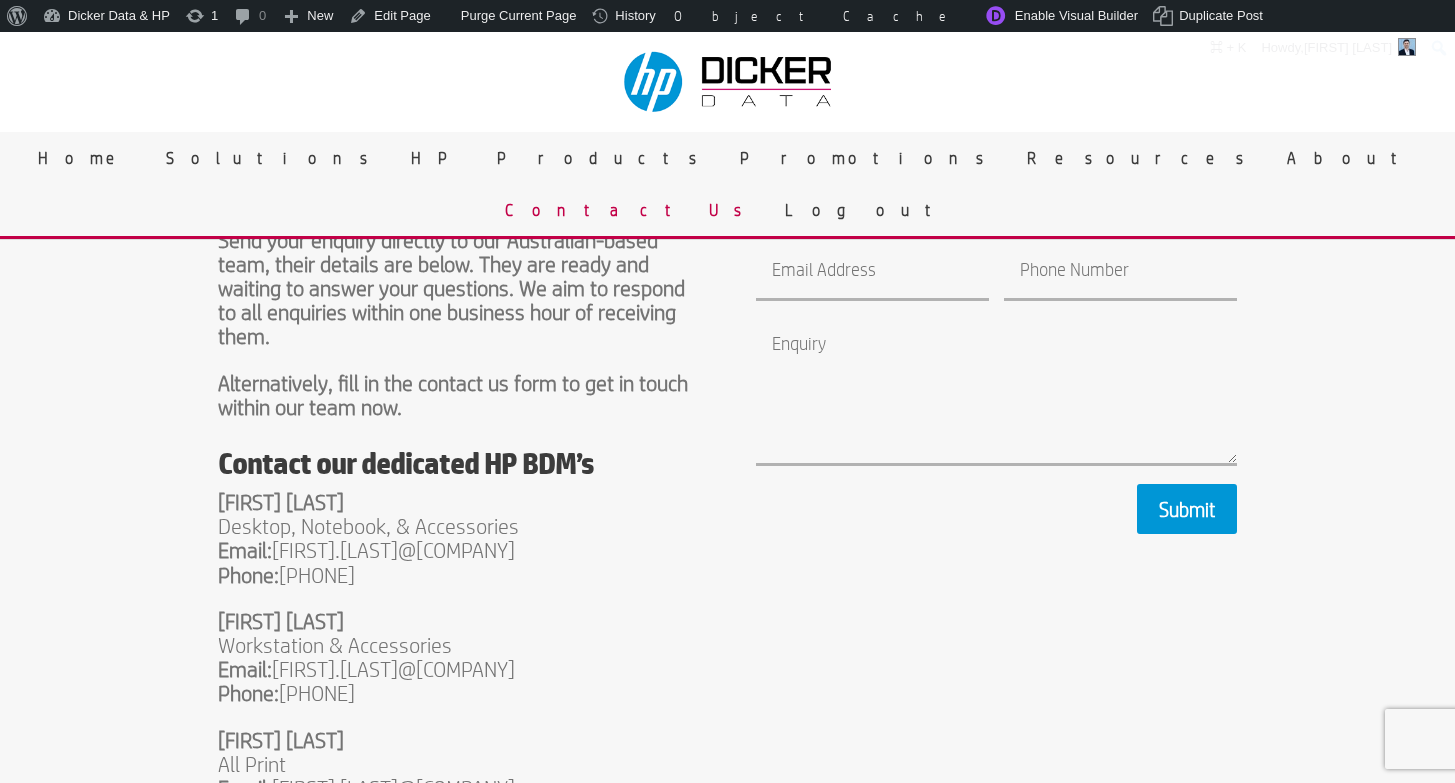 scroll, scrollTop: 0, scrollLeft: 0, axis: both 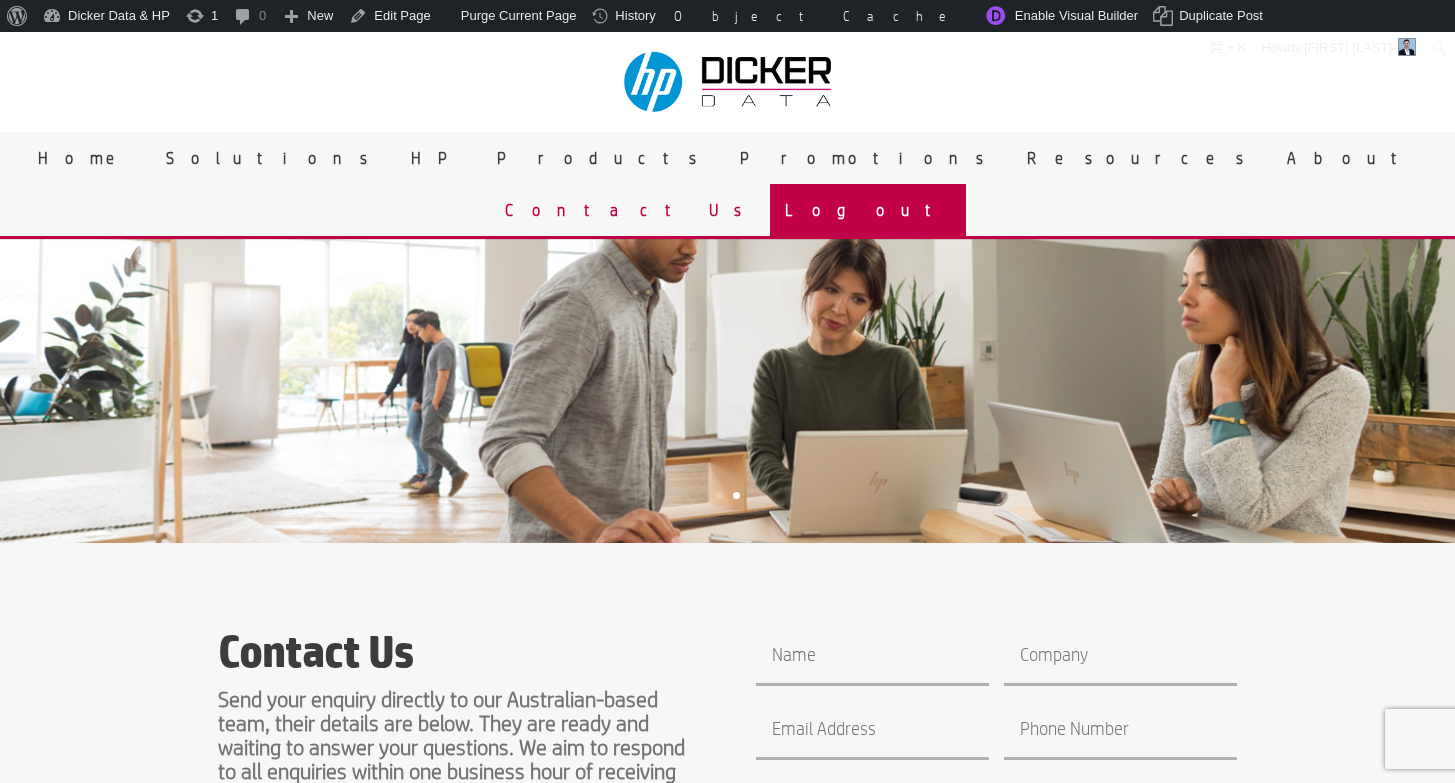click on "Logout" at bounding box center [868, 210] 